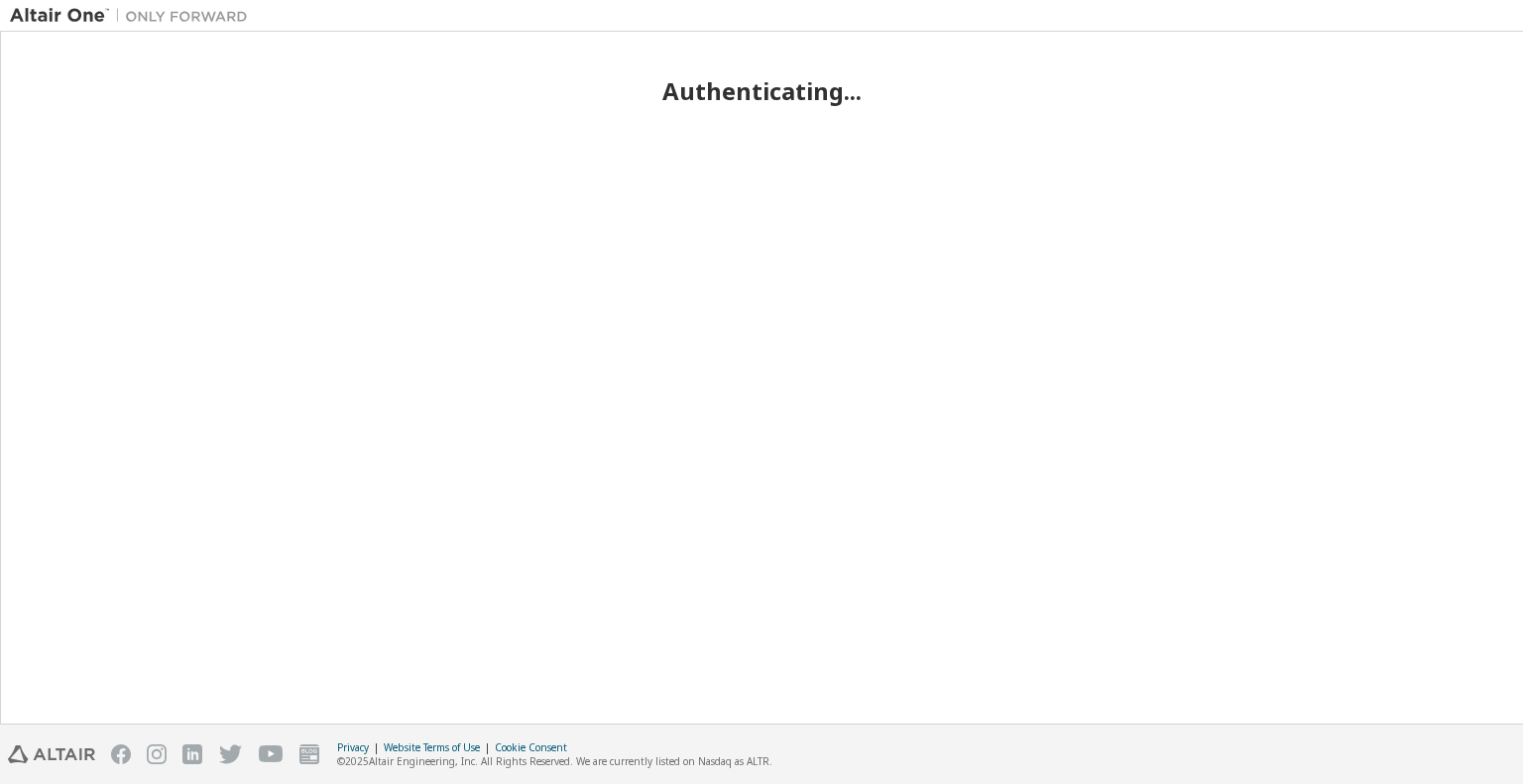 scroll, scrollTop: 0, scrollLeft: 0, axis: both 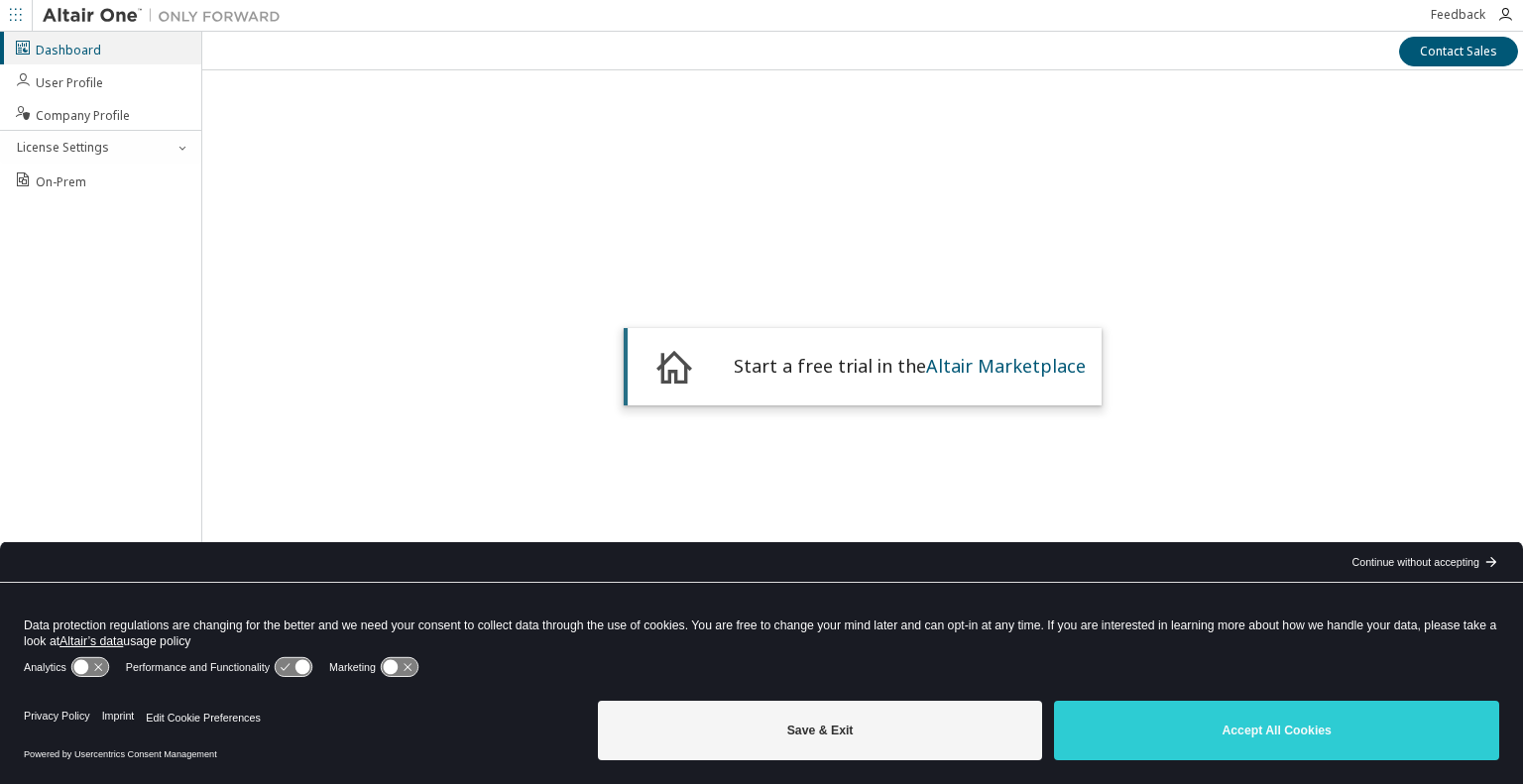 click on "Continue without accepting" at bounding box center [1415, 562] 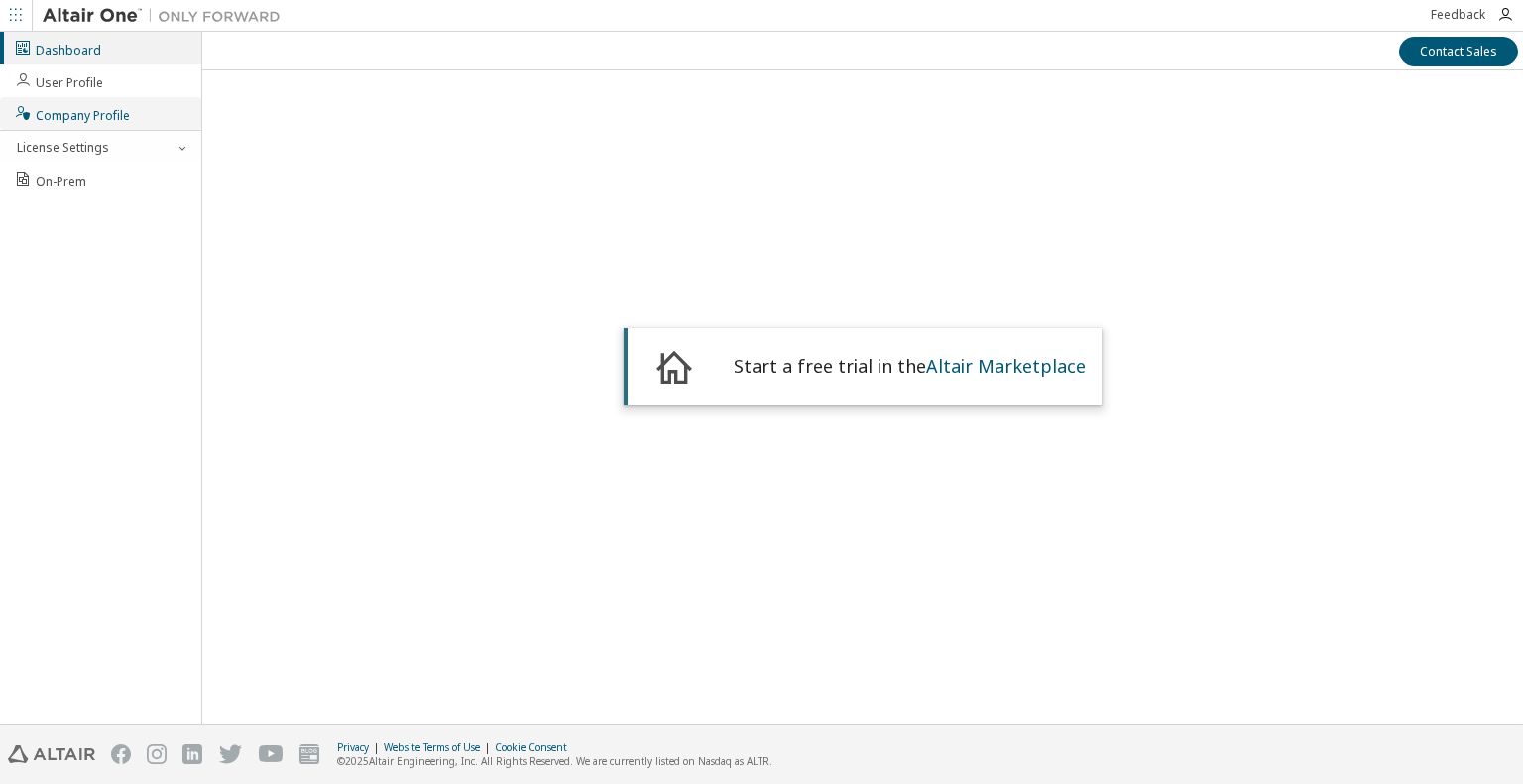 click on "Company Profile" at bounding box center (71, 113) 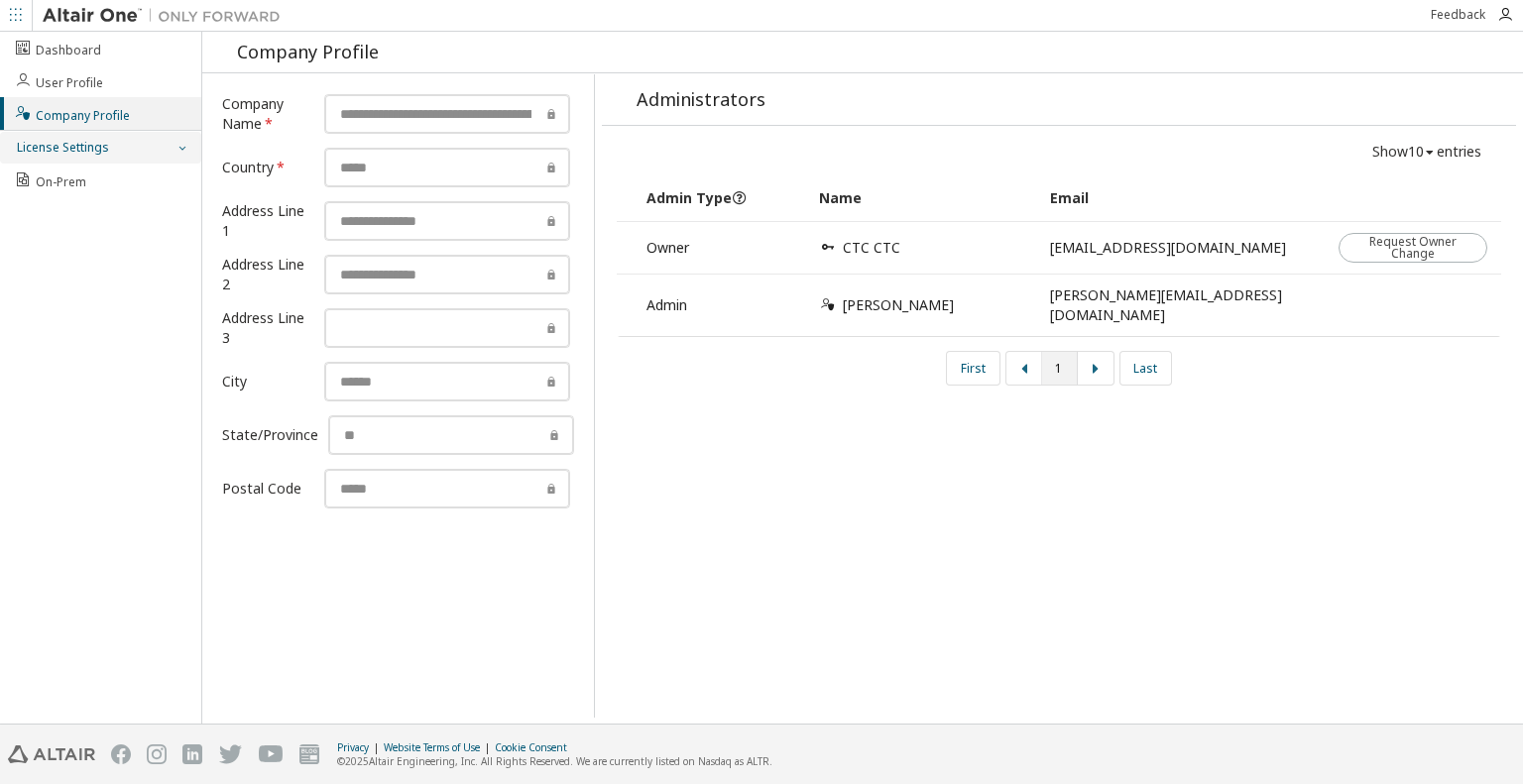 click on "License Settings" at bounding box center [61, 148] 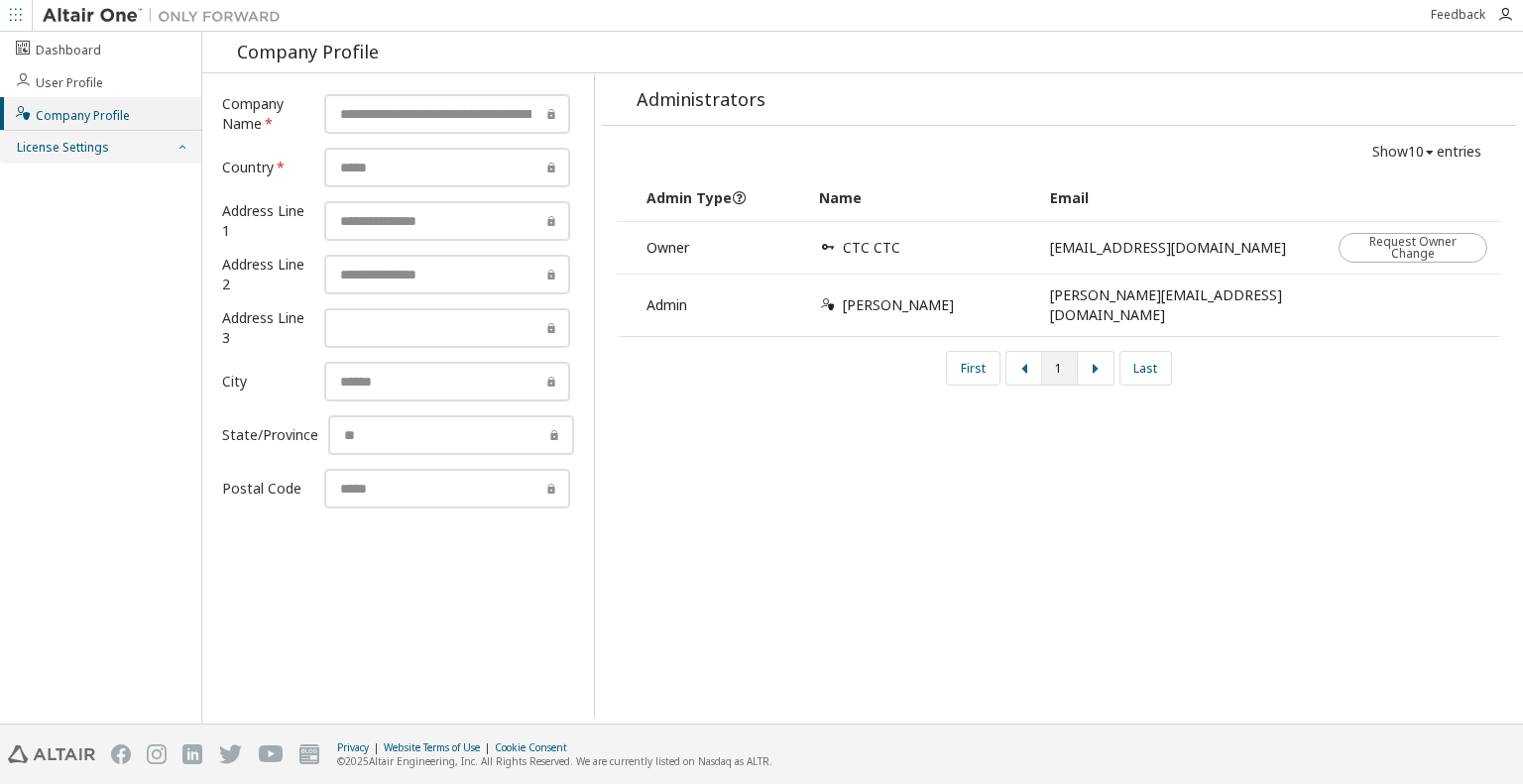 click on "License Settings" at bounding box center (100, 148) 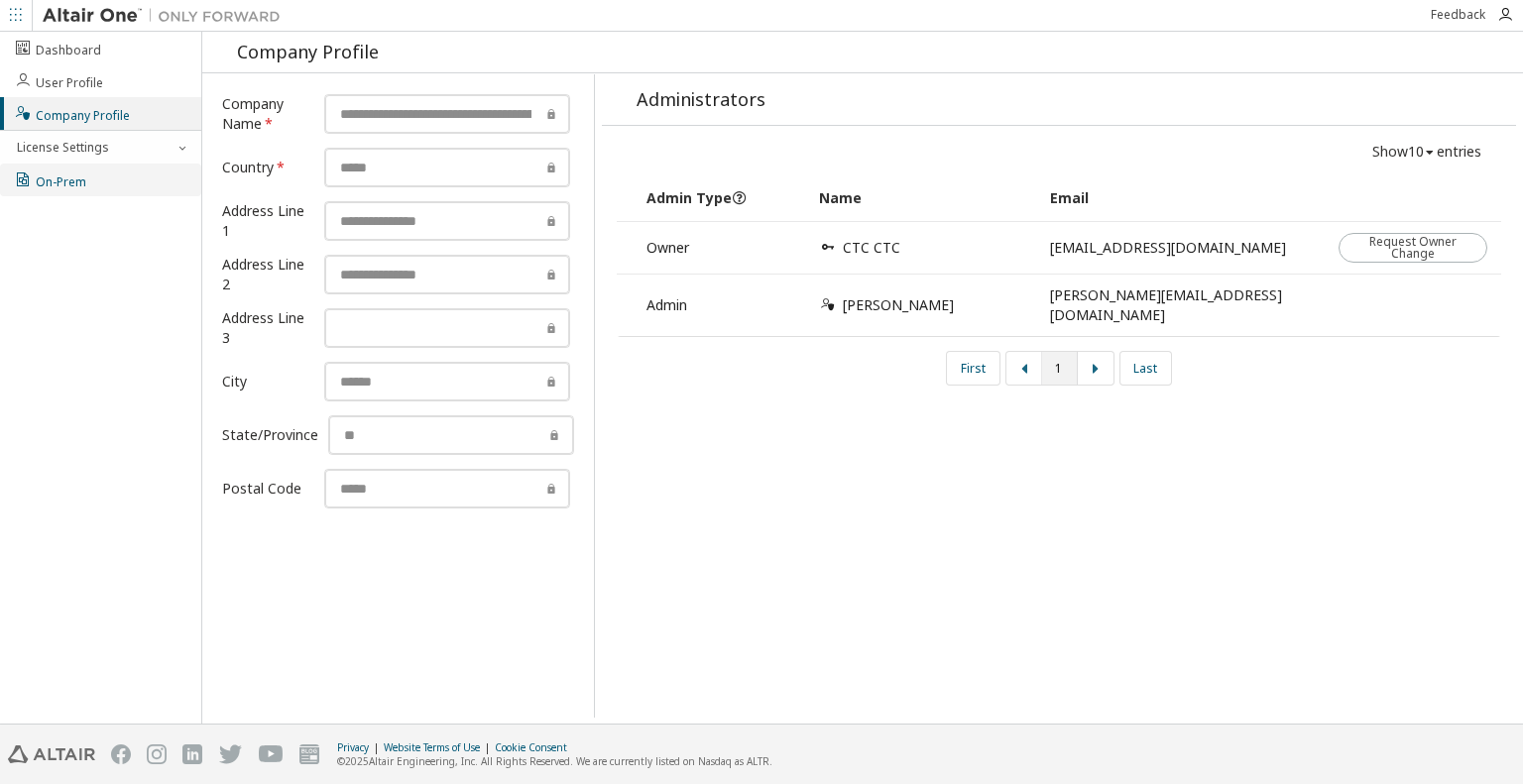 click on "On-Prem" at bounding box center (100, 179) 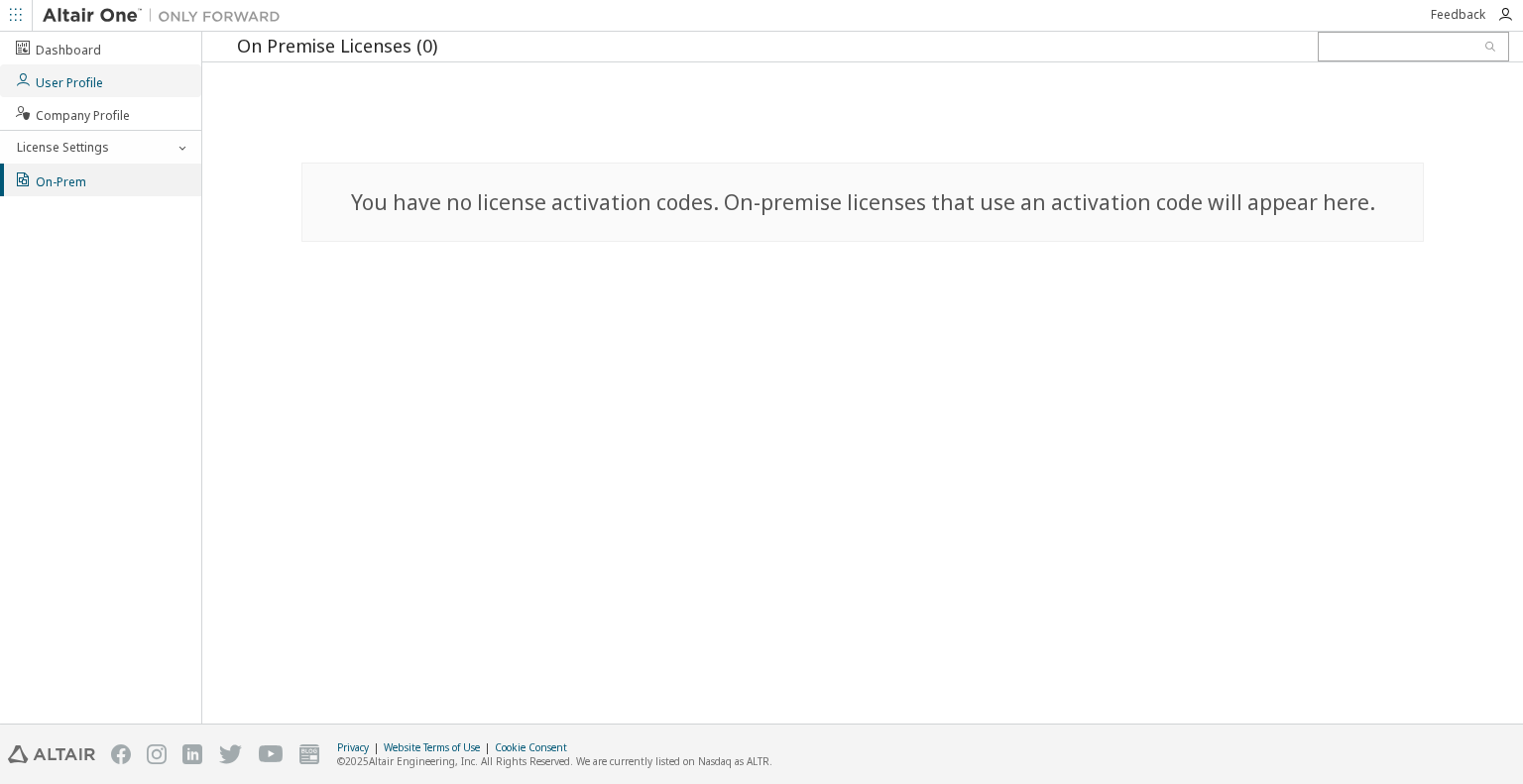 click on "User Profile" at bounding box center (59, 80) 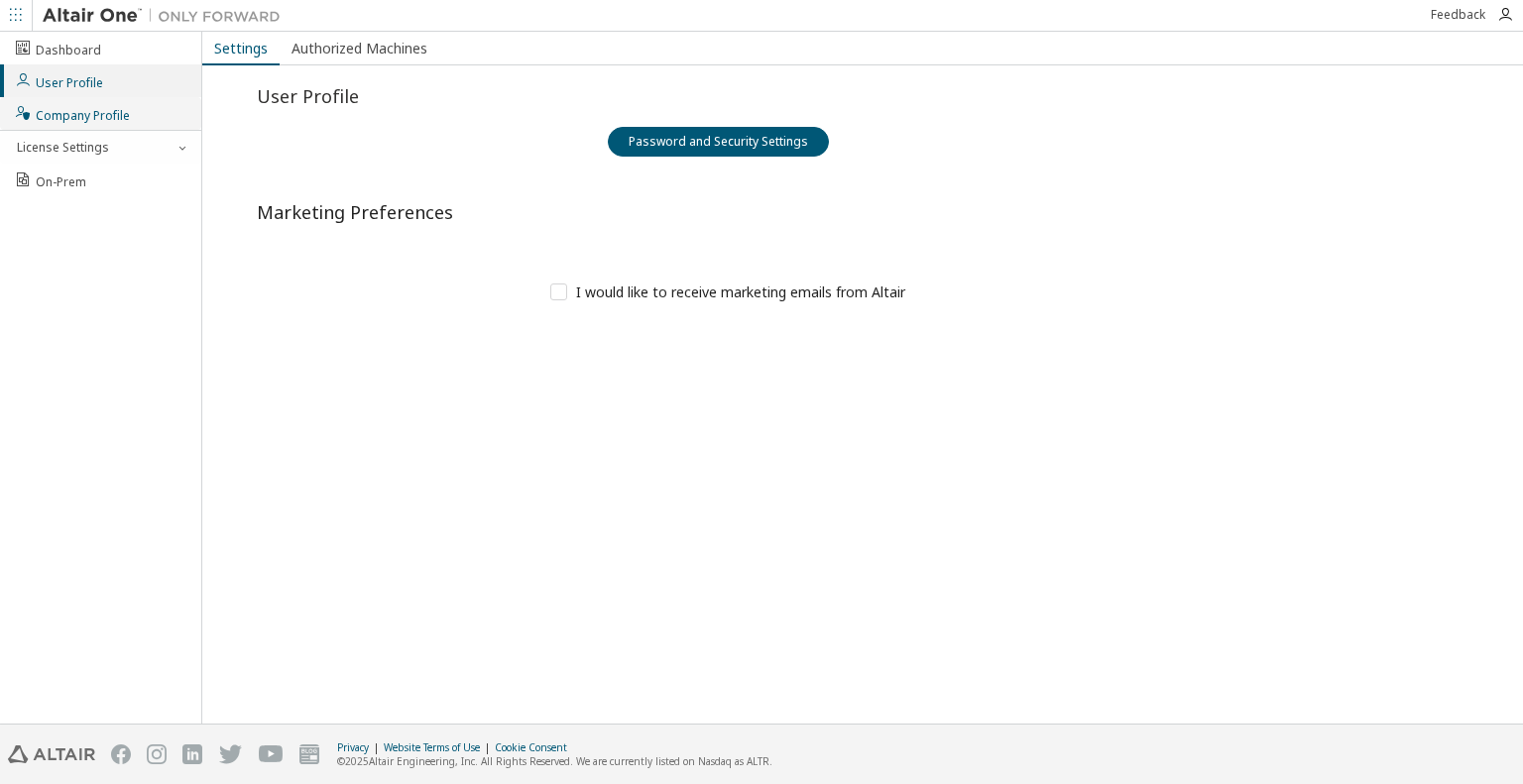 click on "Company Profile" at bounding box center (71, 113) 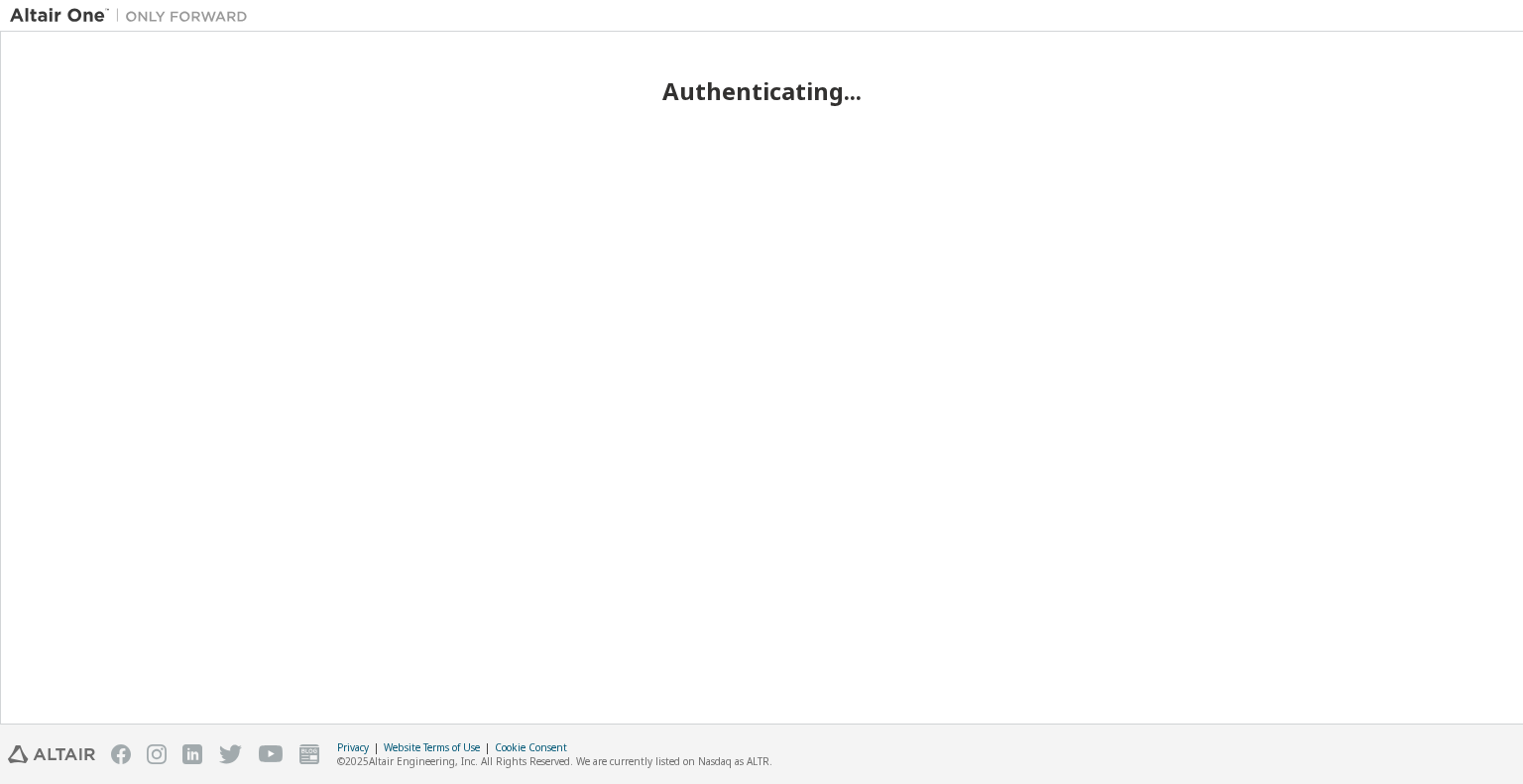 scroll, scrollTop: 0, scrollLeft: 0, axis: both 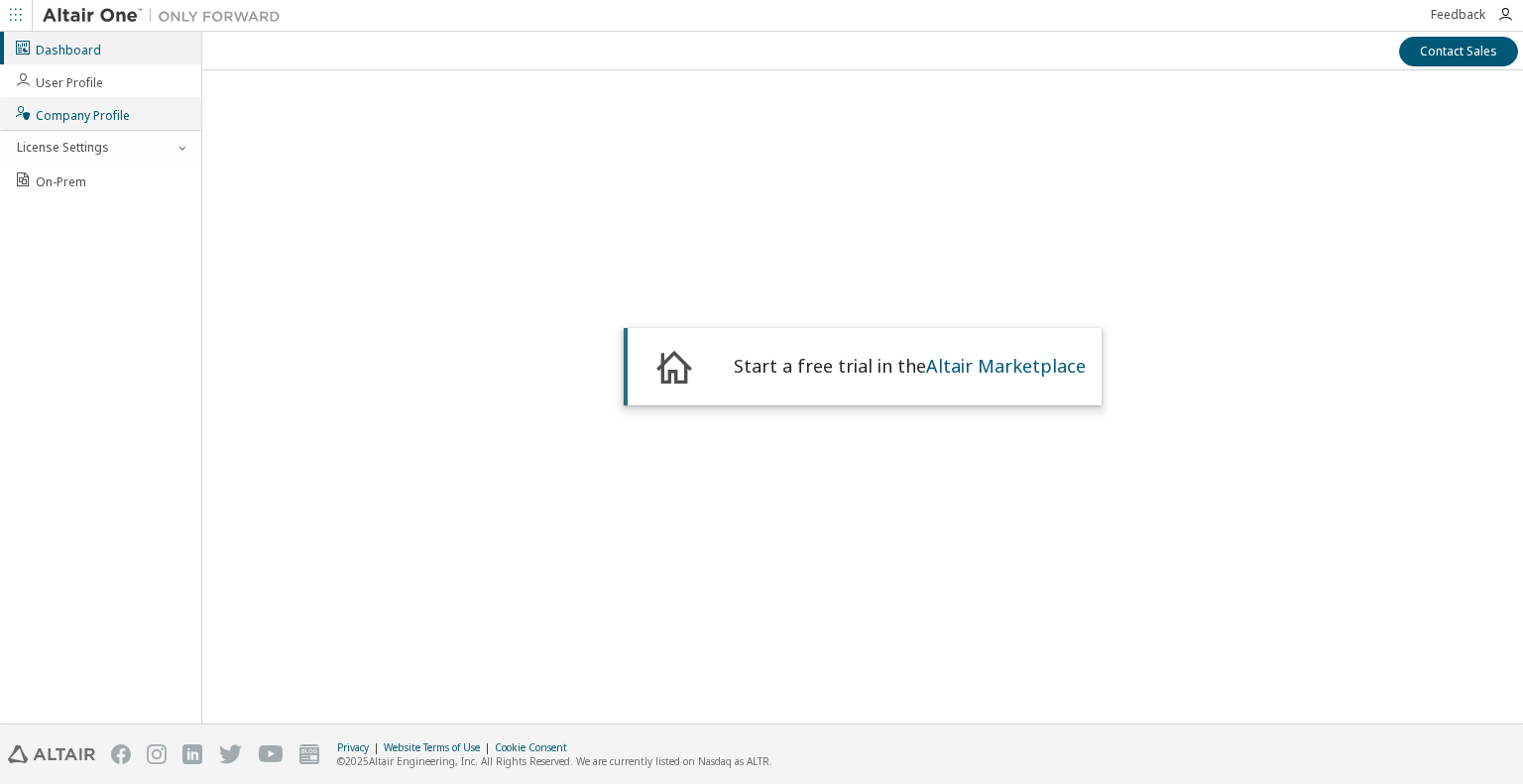 click on "Company Profile" at bounding box center (71, 113) 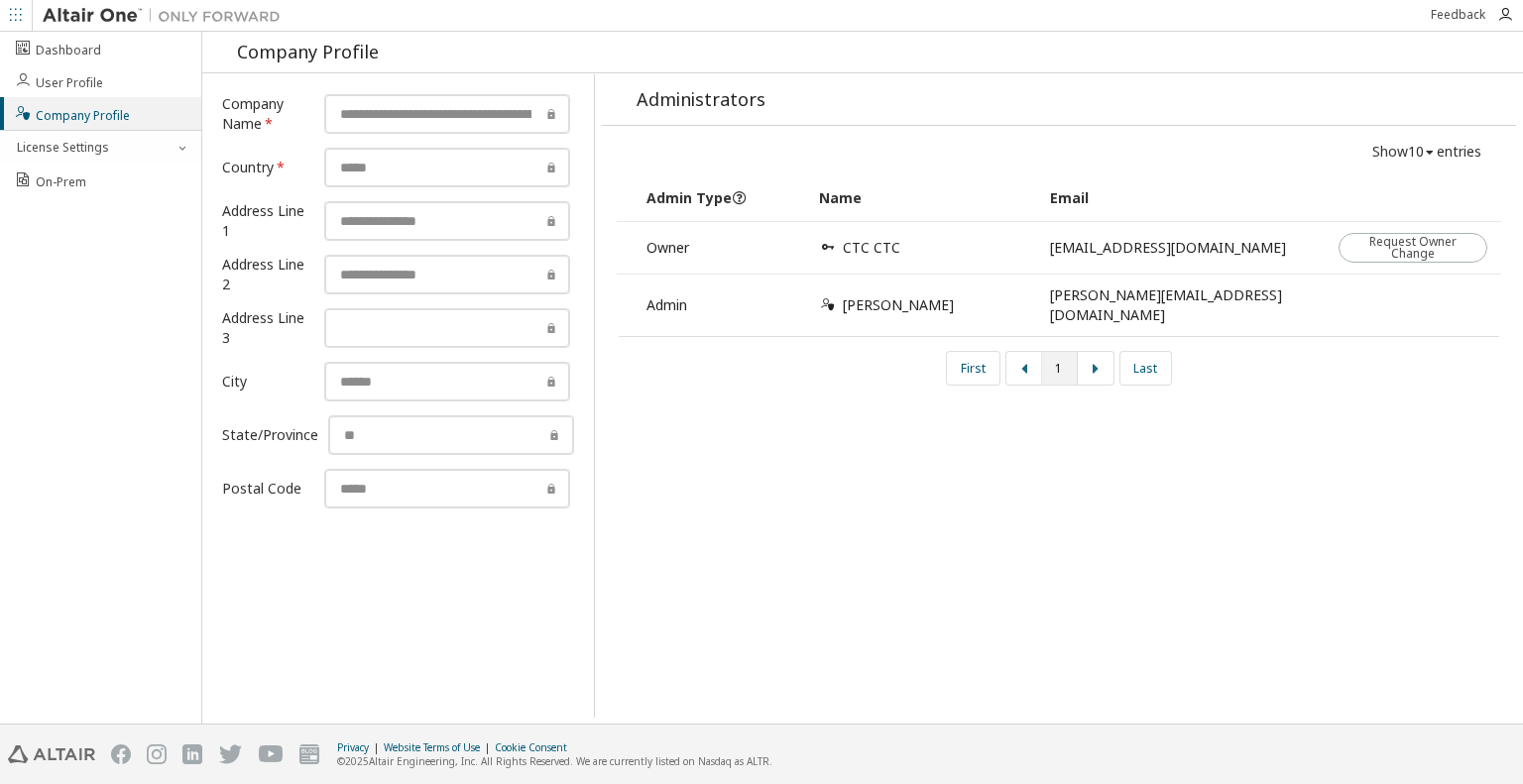 click on "CTC CTC" at bounding box center [923, 248] 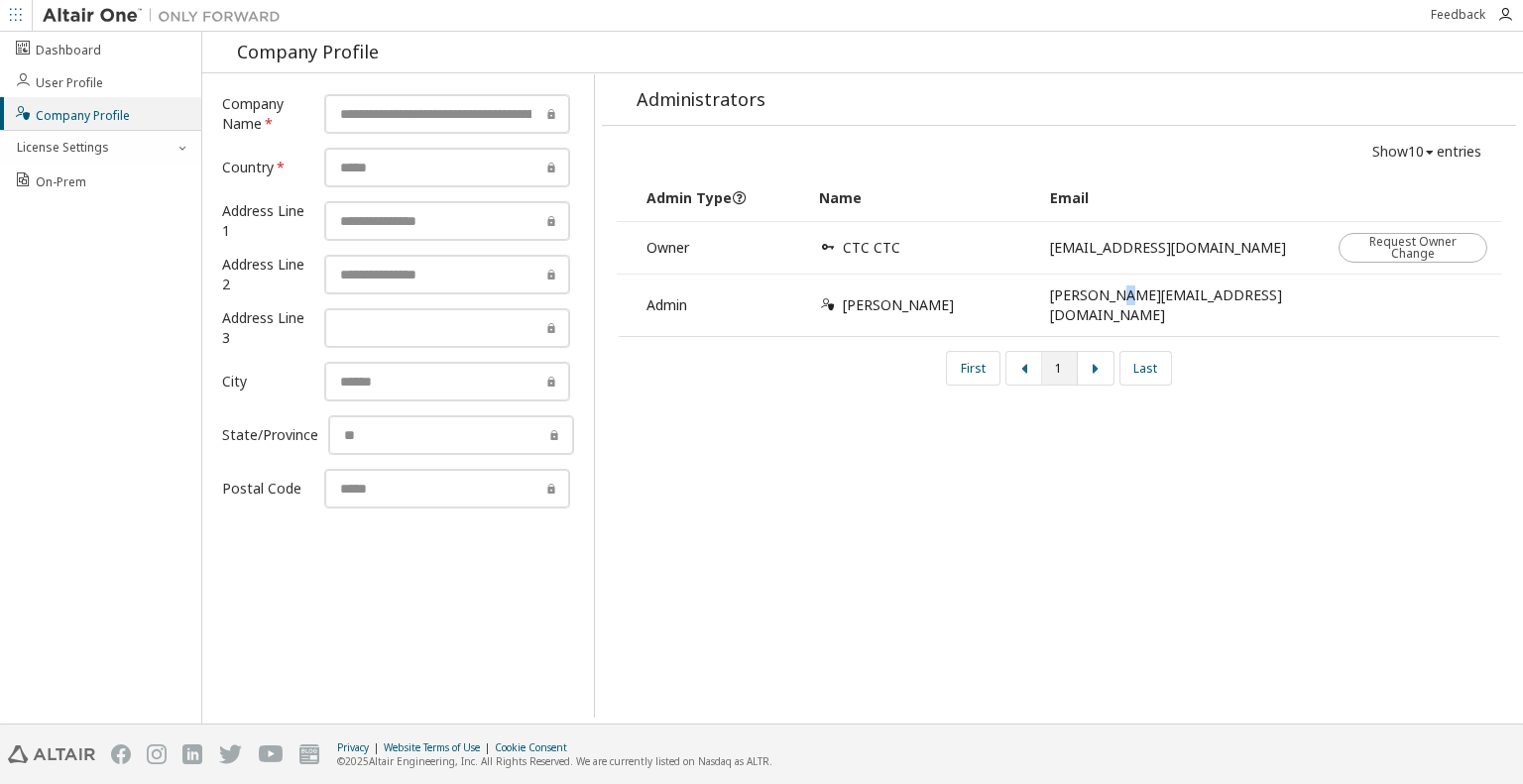 click on "r.rigamonti@ctconline.it" at bounding box center (1183, 304) 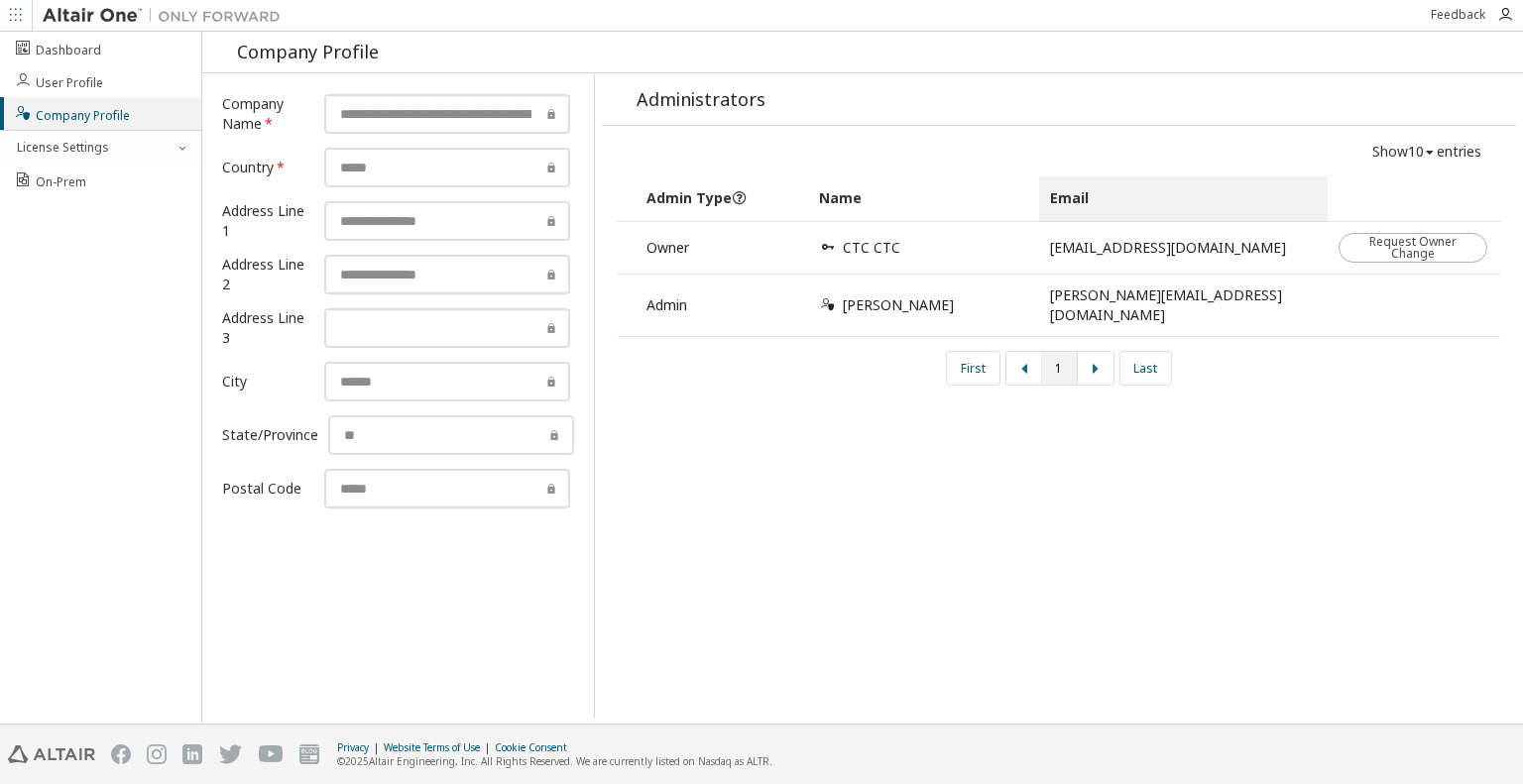click on "Email" at bounding box center (1183, 198) 